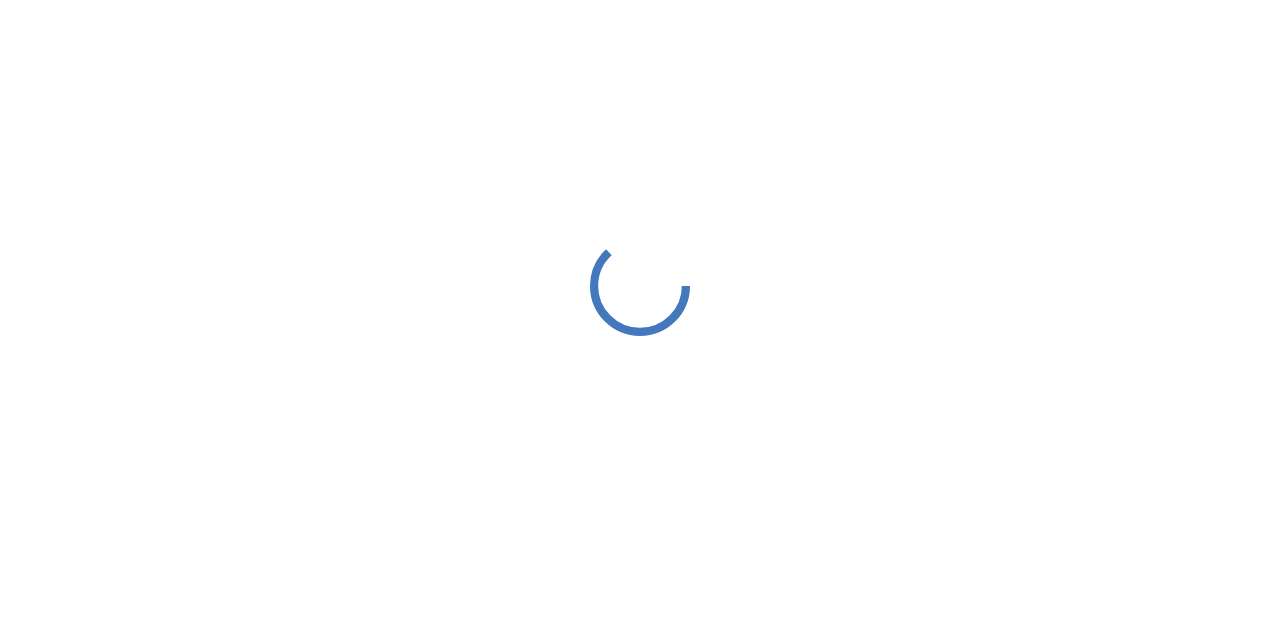 scroll, scrollTop: 0, scrollLeft: 0, axis: both 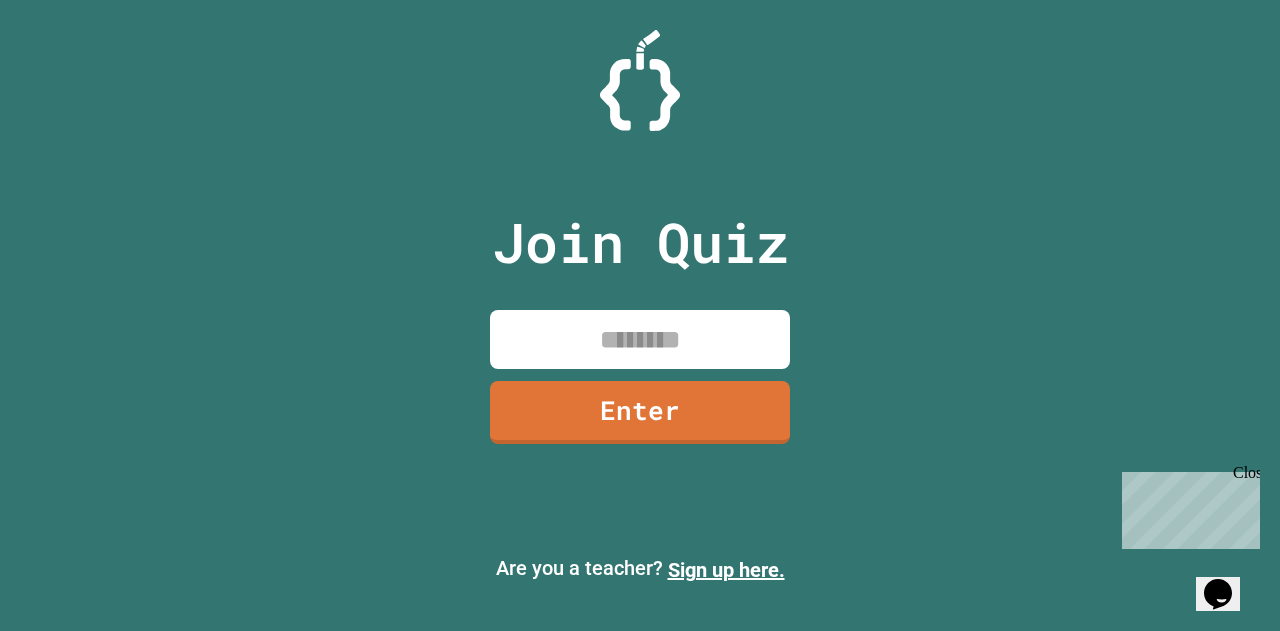click at bounding box center (640, 339) 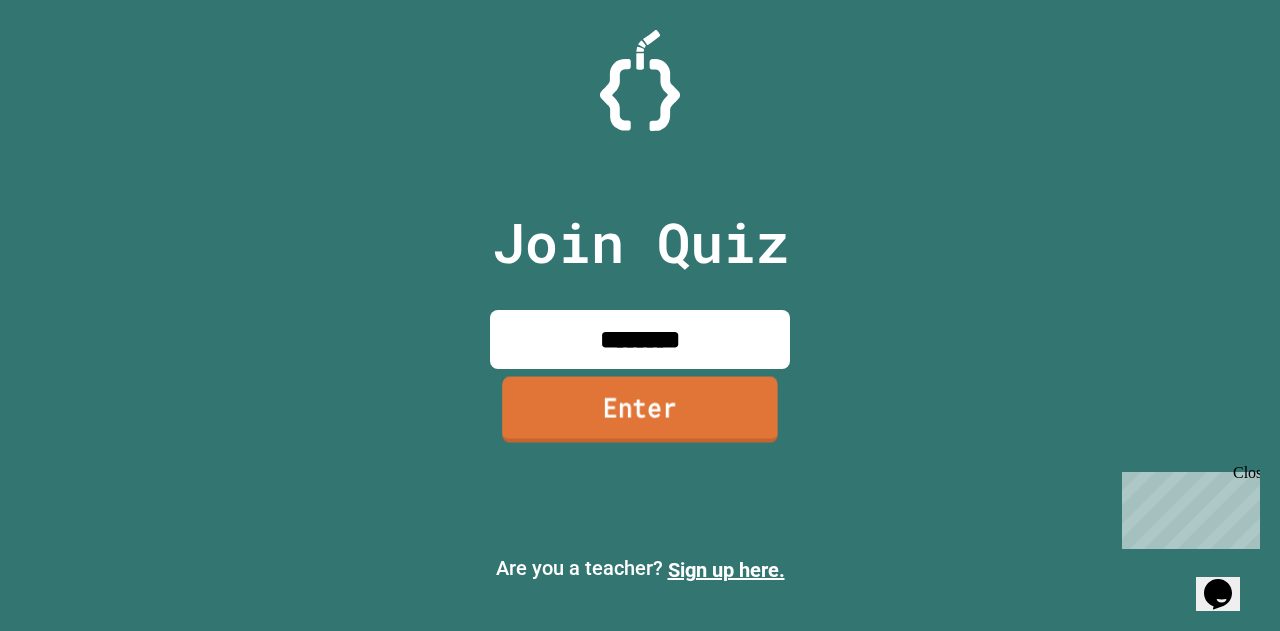 type on "********" 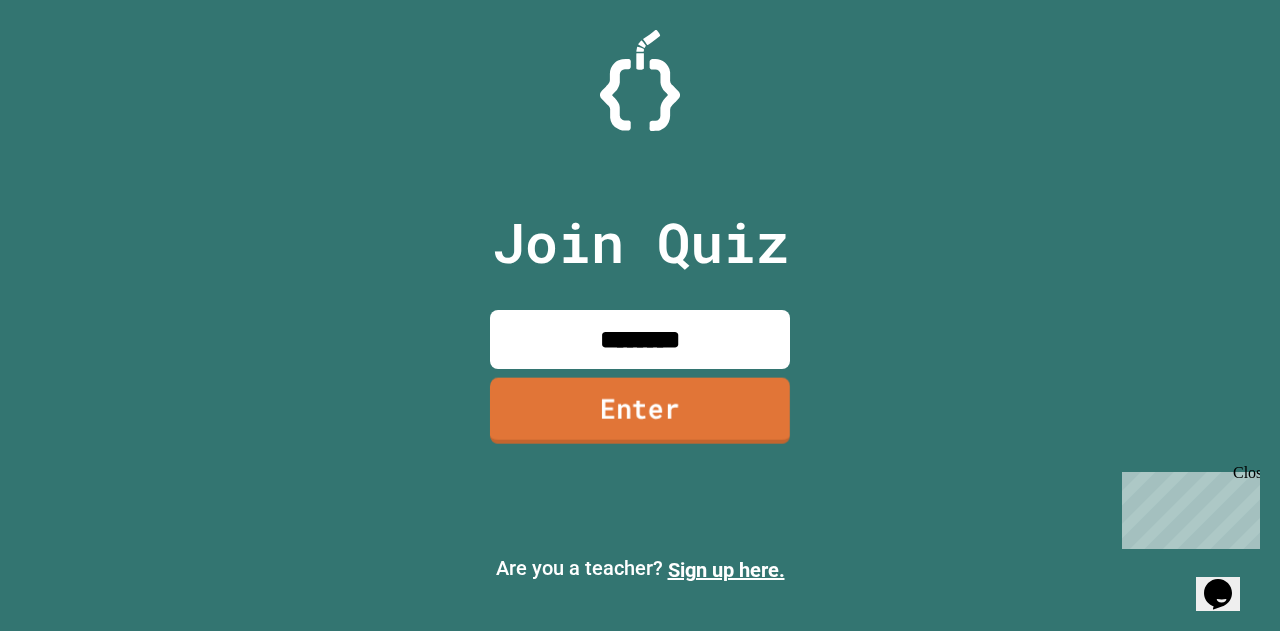 drag, startPoint x: 719, startPoint y: 394, endPoint x: 720, endPoint y: 378, distance: 16.03122 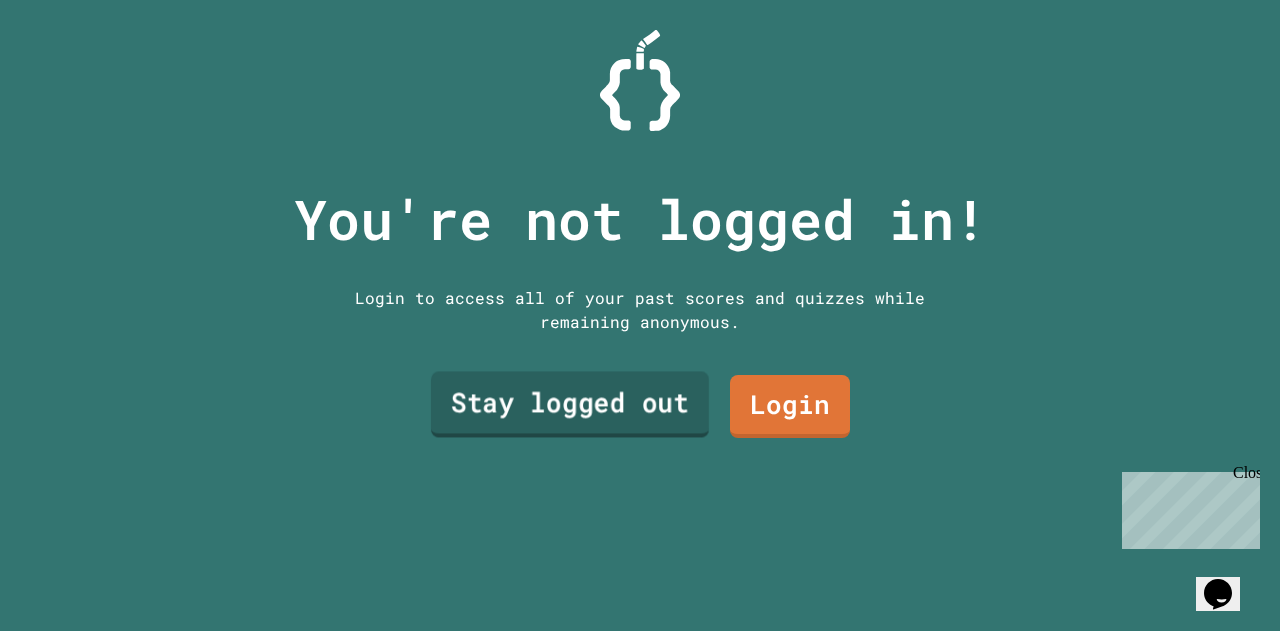click on "Stay logged out" at bounding box center (570, 405) 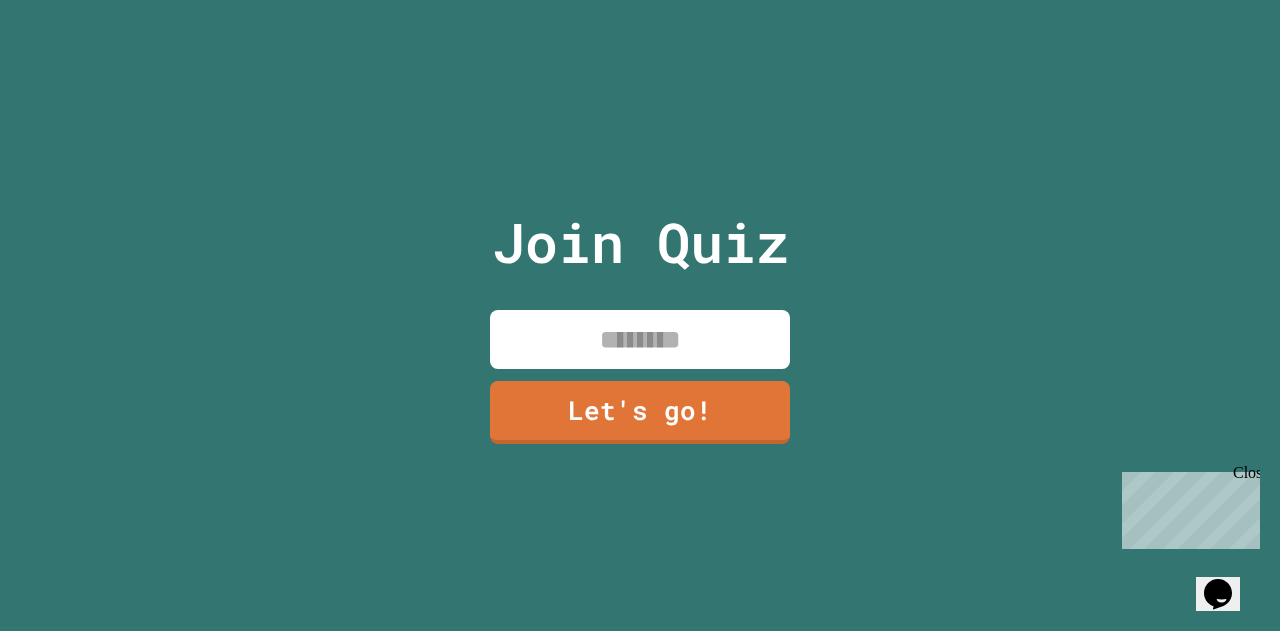 click at bounding box center (640, 339) 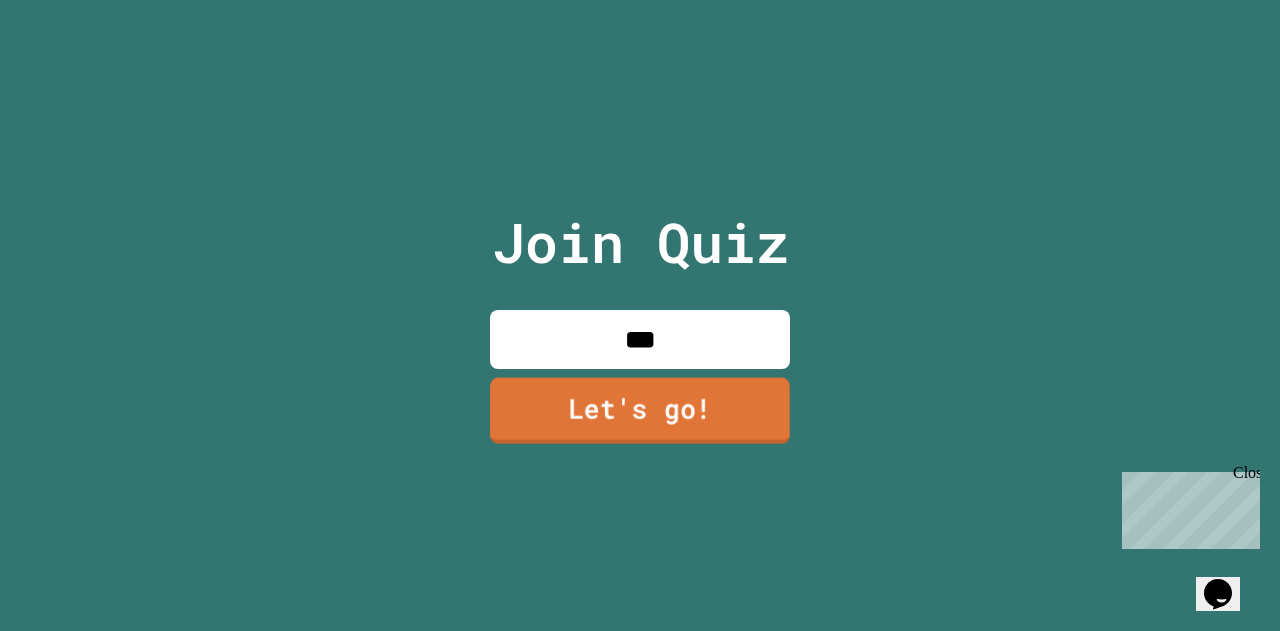 type on "***" 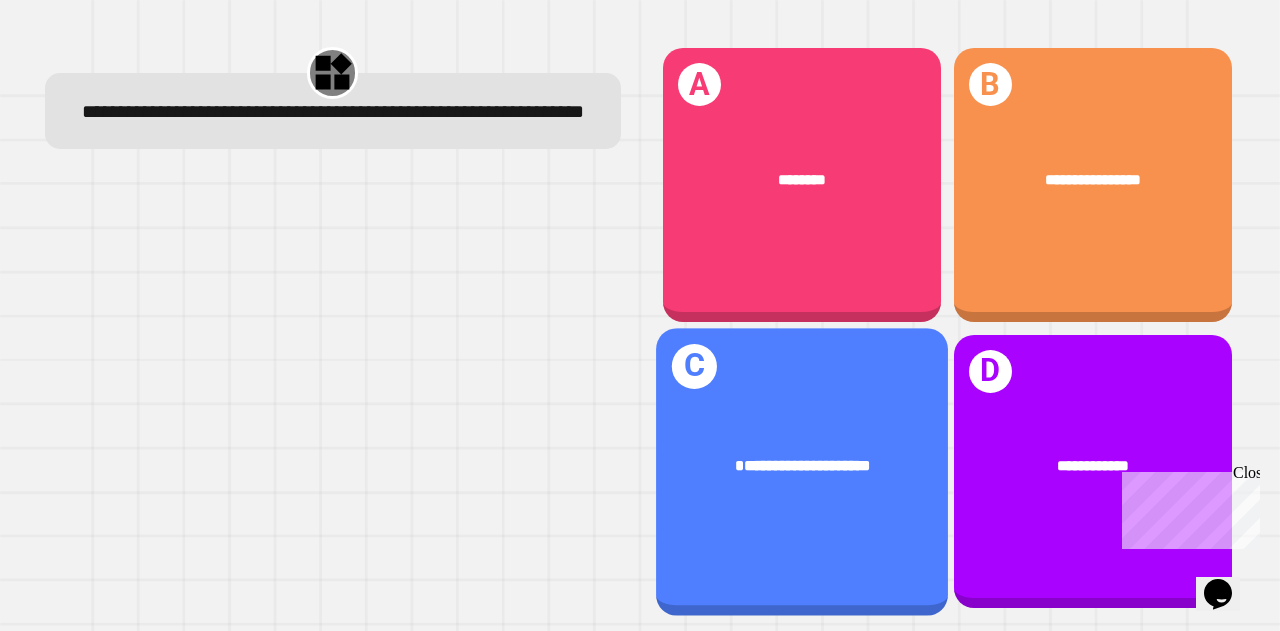 click on "**********" at bounding box center (802, 471) 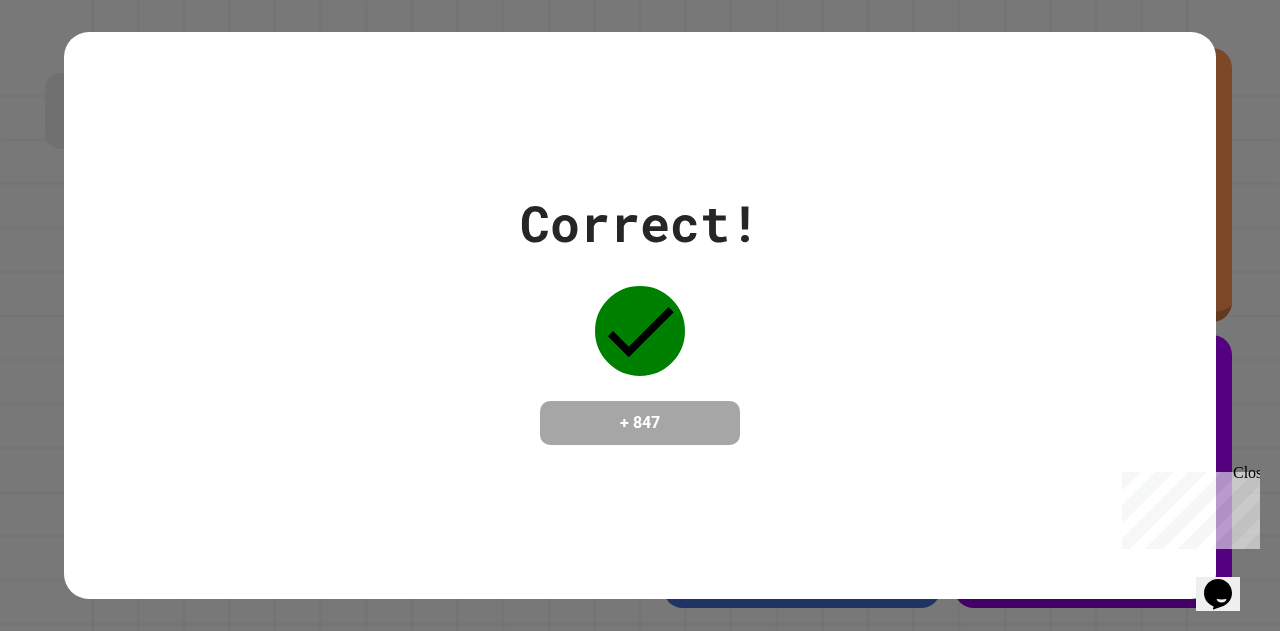 click on "Correct! + [PHONE]" at bounding box center (640, 315) 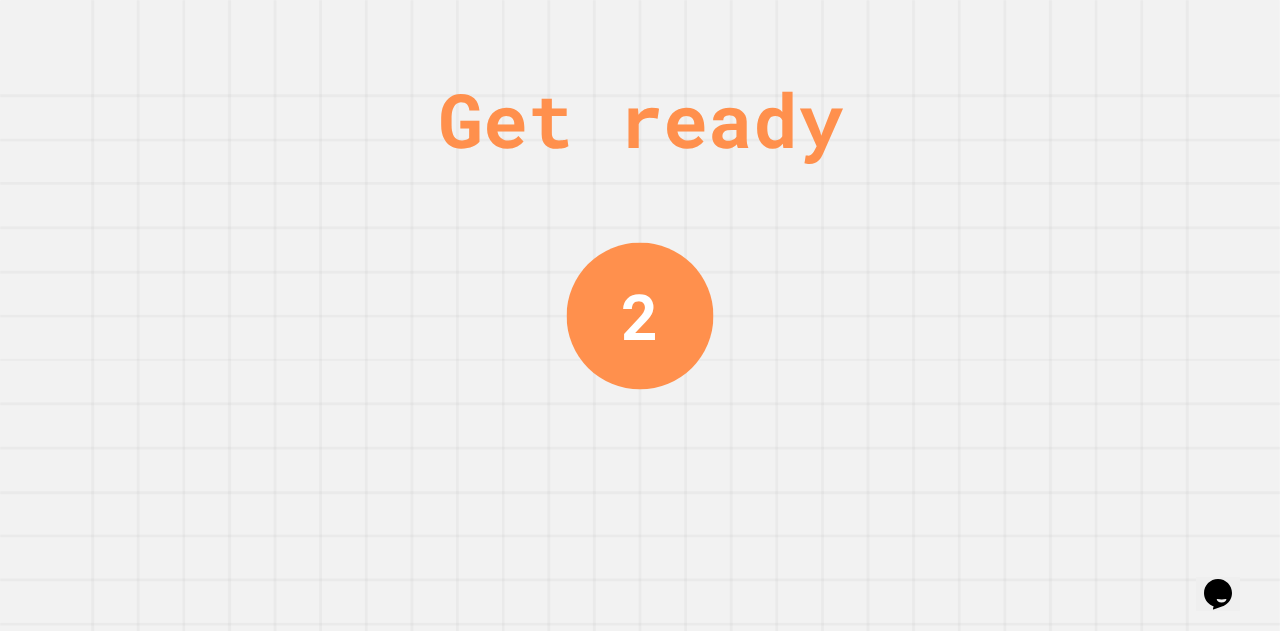 scroll, scrollTop: 0, scrollLeft: 0, axis: both 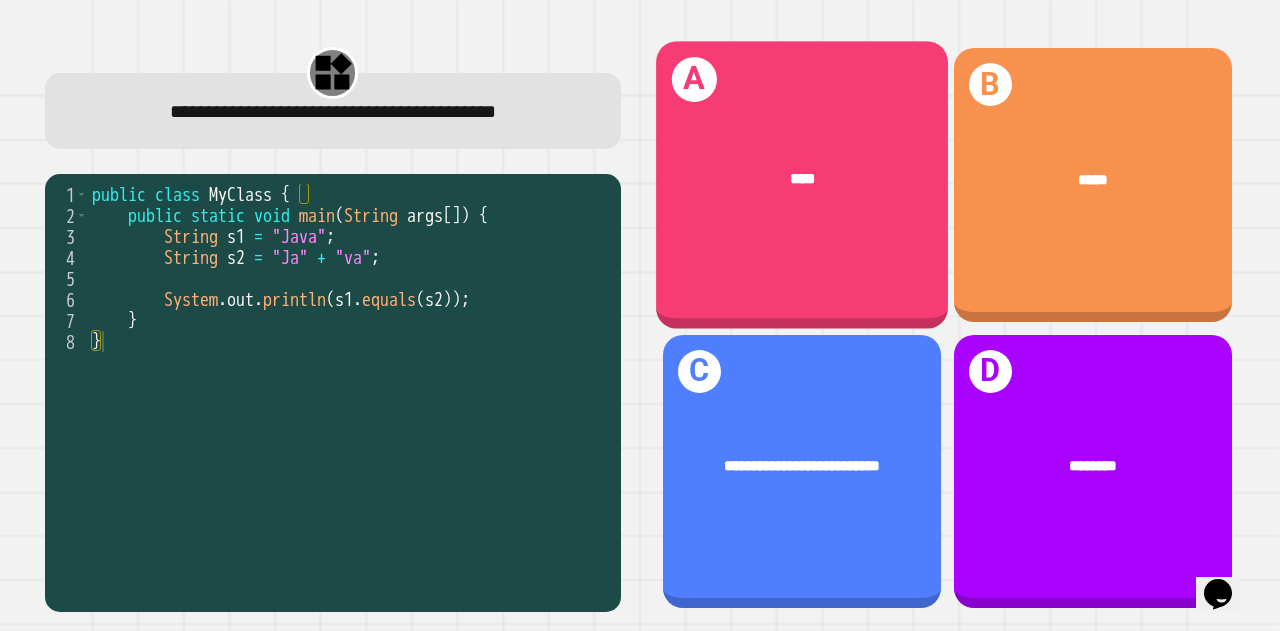 click on "****" at bounding box center (802, 179) 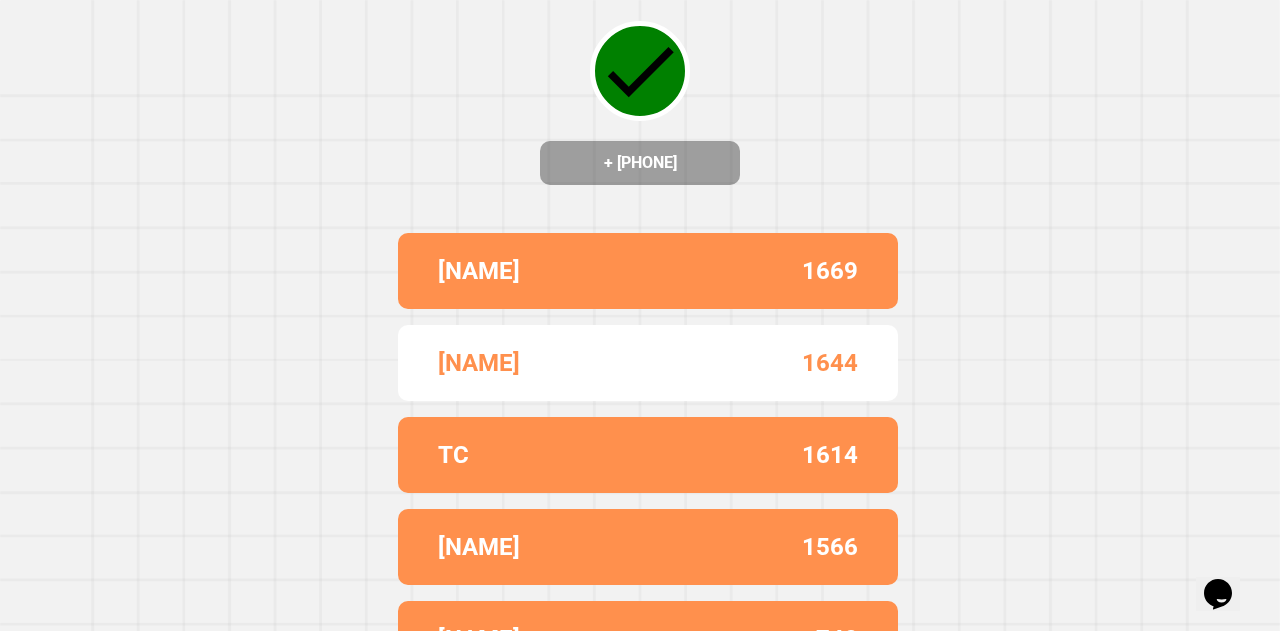scroll, scrollTop: 0, scrollLeft: 0, axis: both 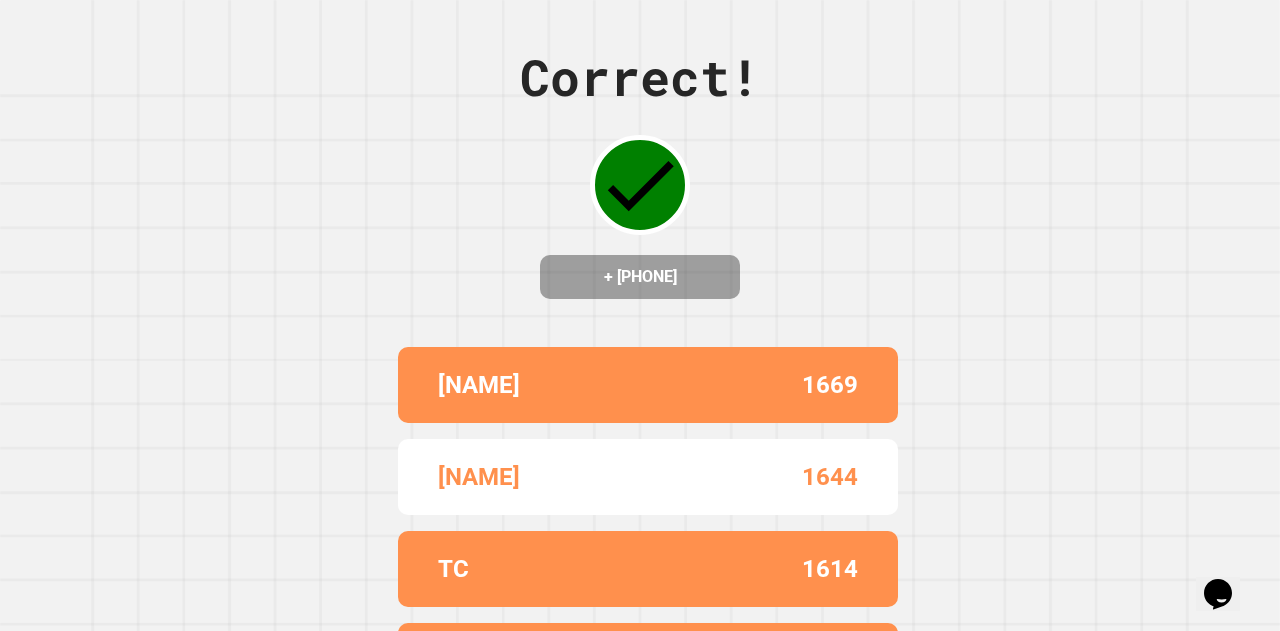 click on "Correct! + [PHONE] [NAME] [NUMBER] [NAME] [NUMBER] [NAME] [NUMBER] [NAME] [NUMBER]" at bounding box center [640, 315] 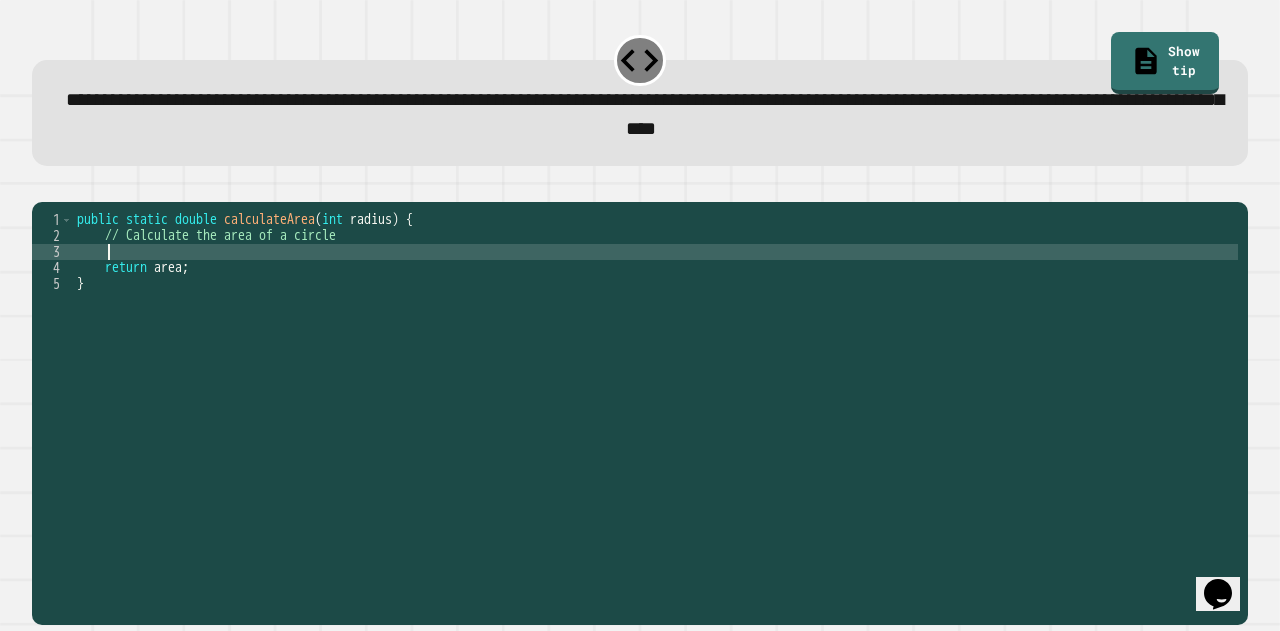 click on "public   static   double   calculateArea ( int   radius )   {      // Calculate the area of a circle           return   area ; }" at bounding box center [655, 388] 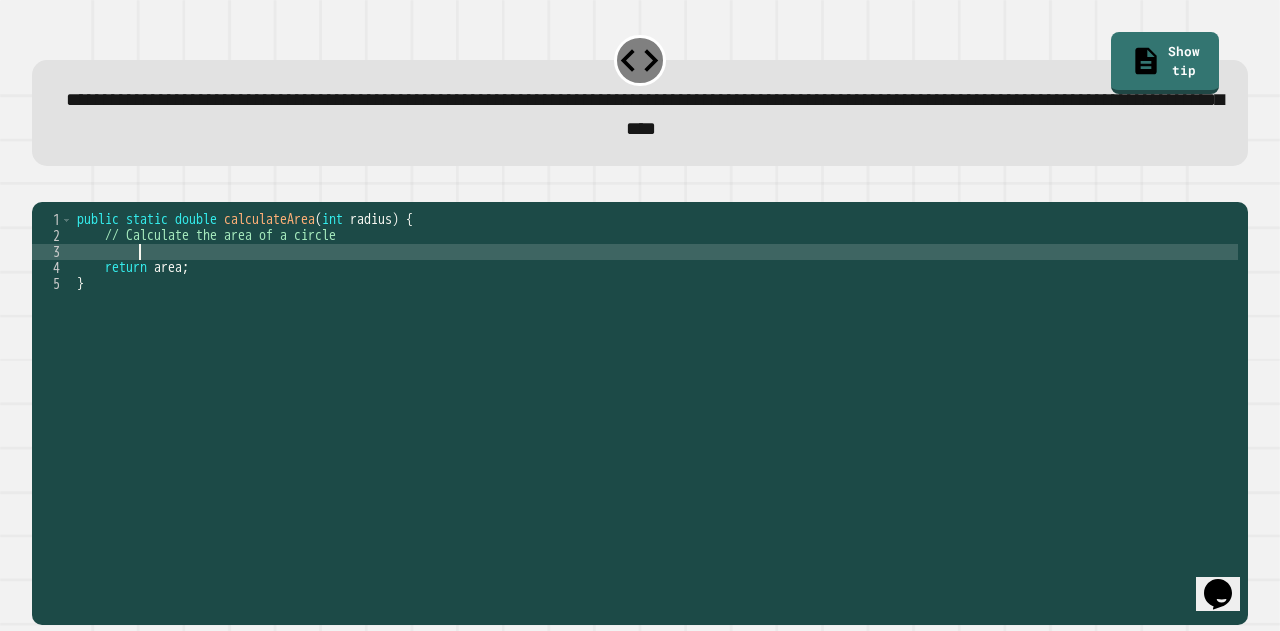 type on "**********" 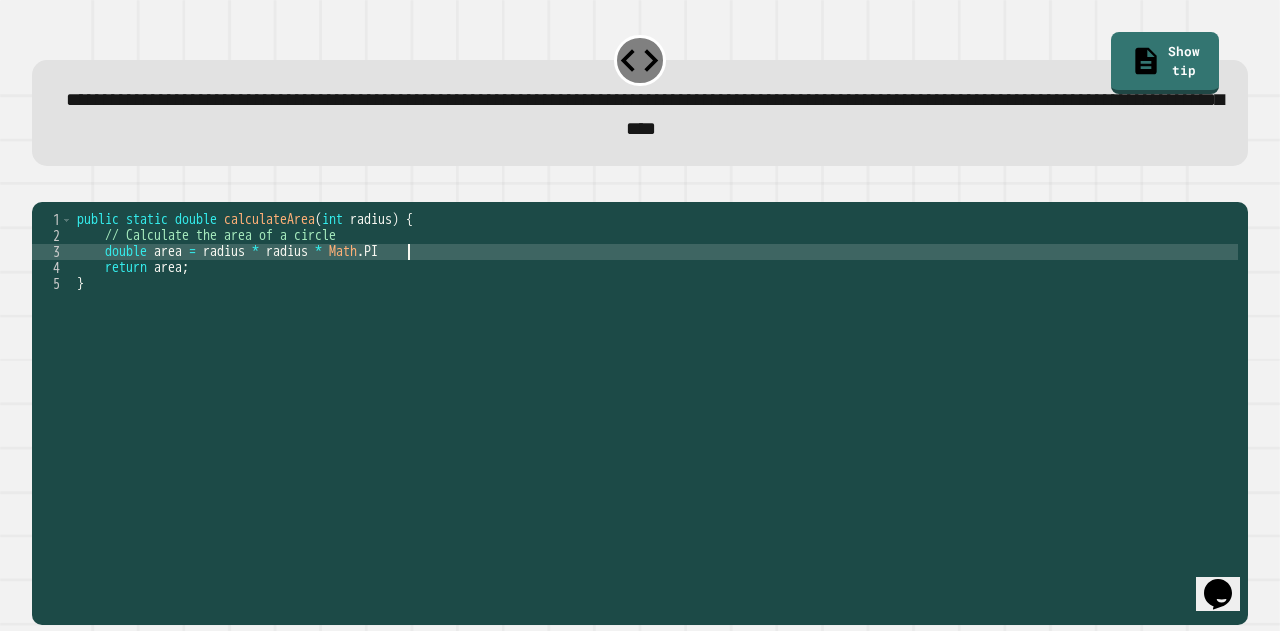 scroll, scrollTop: 0, scrollLeft: 24, axis: horizontal 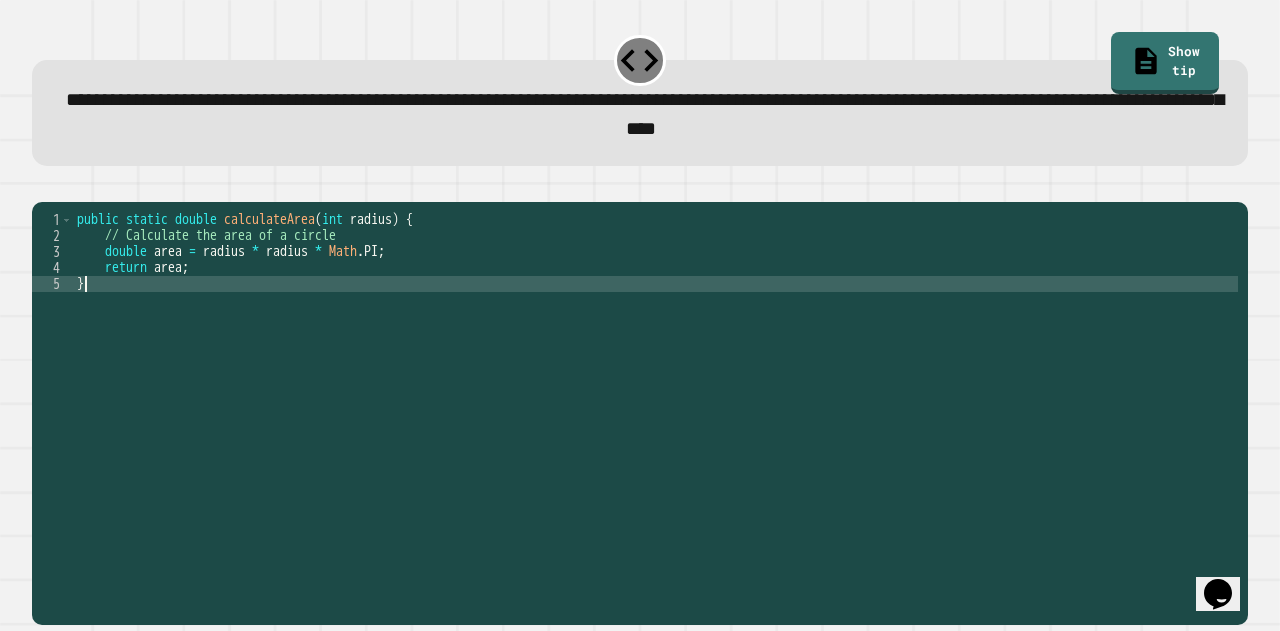 click on "public   static   double   calculateArea ( int   radius )   {      // Calculate the area of a circle      double   area   =   radius   *   radius   *   Math . PI ;          return   area ; }" at bounding box center [655, 388] 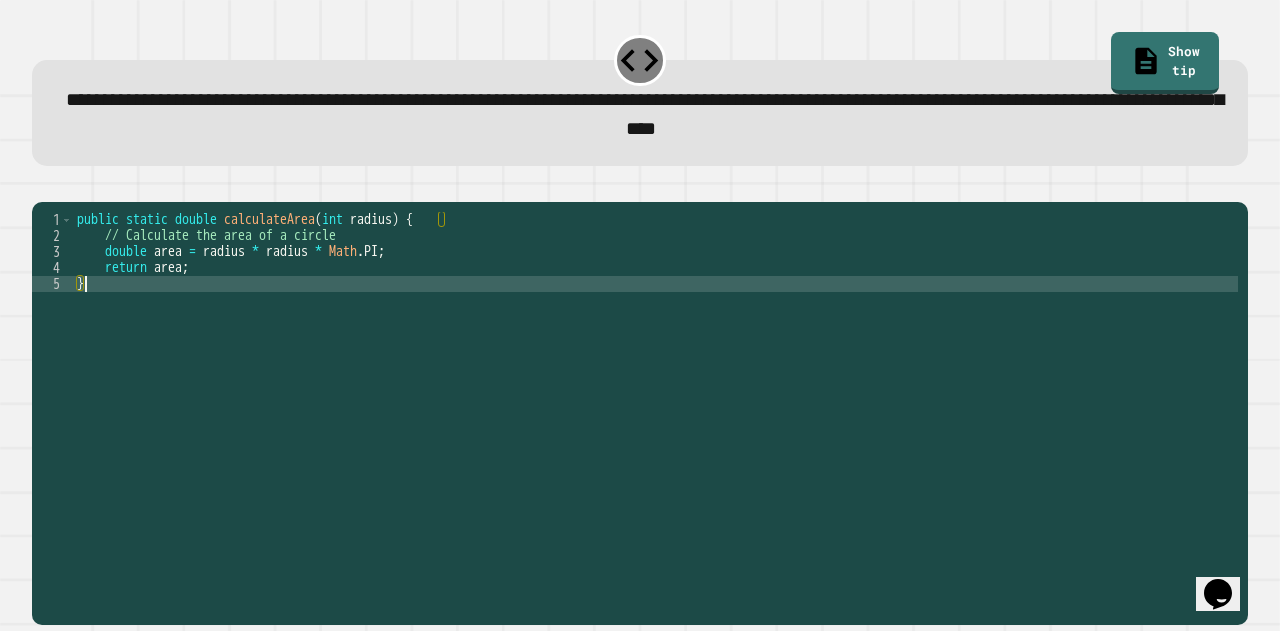 type on "*" 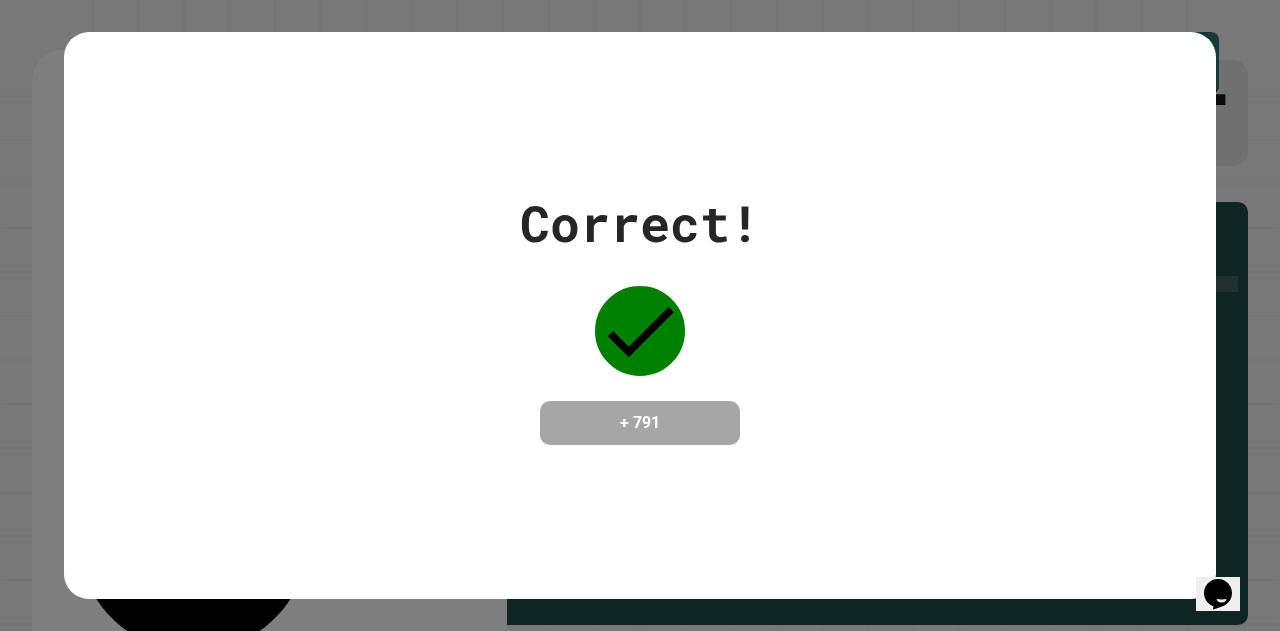 click on "Correct! + [PHONE]" at bounding box center [640, 315] 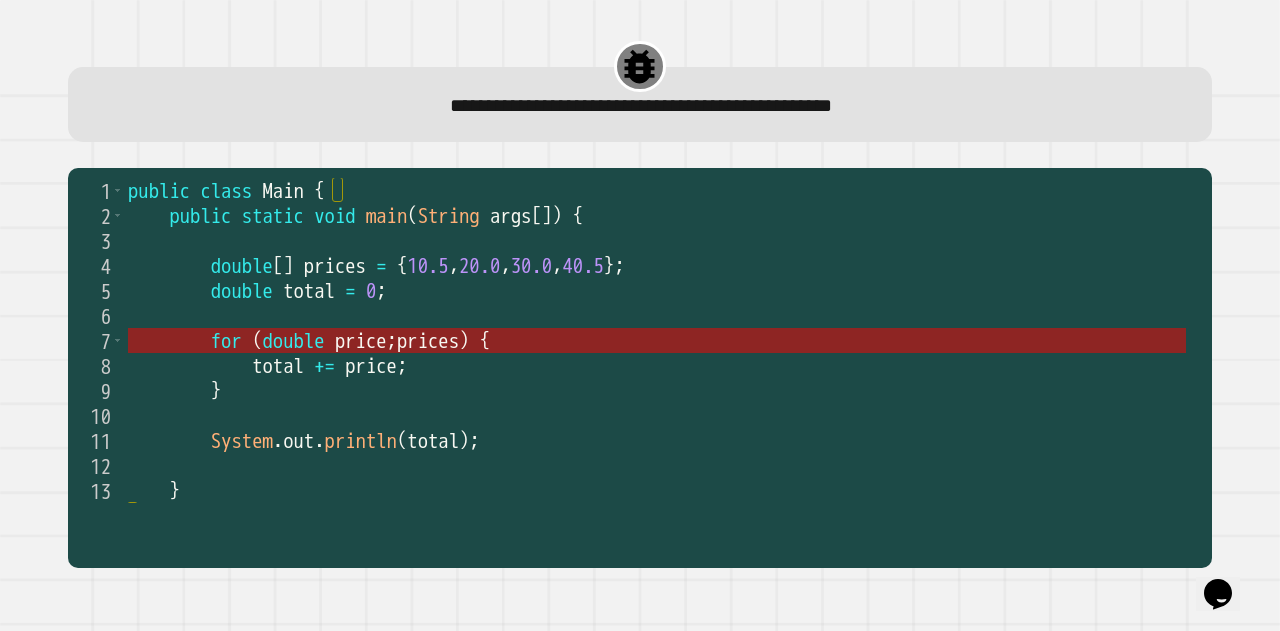click on "double" at bounding box center (294, 341) 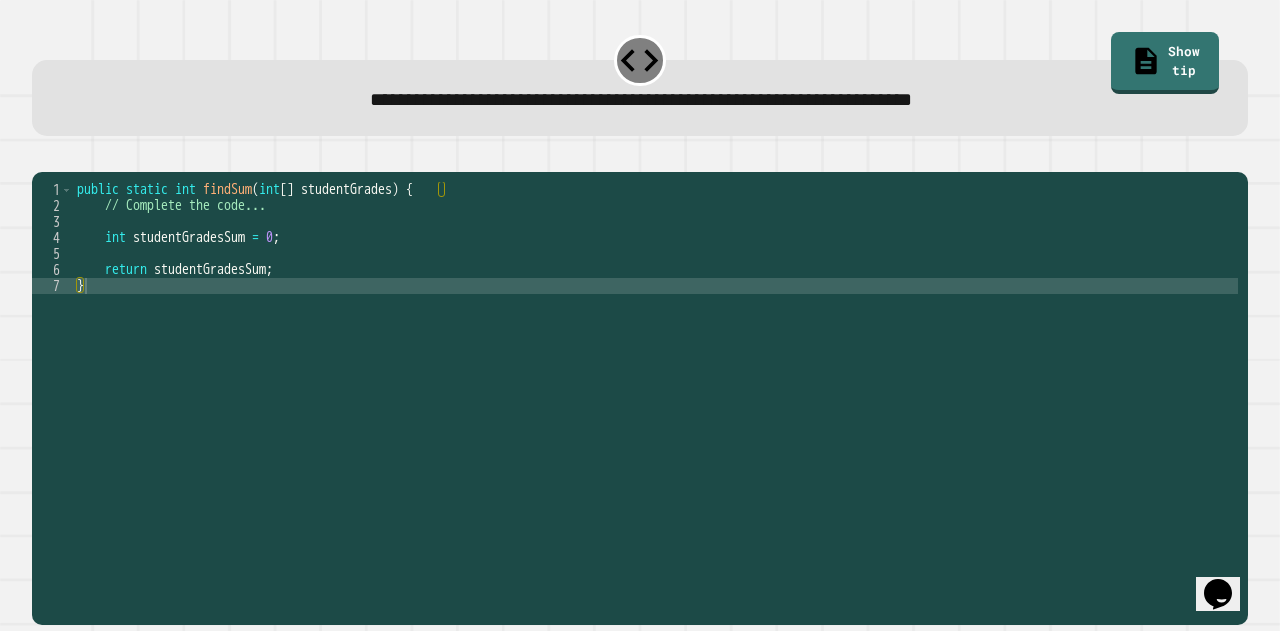 click on "public   static   int   findSum ( int [ ]   studentGrades )   {      // Complete the code...           int   studentGradesSum   =   0 ;      return   studentGradesSum ; }" at bounding box center (655, 374) 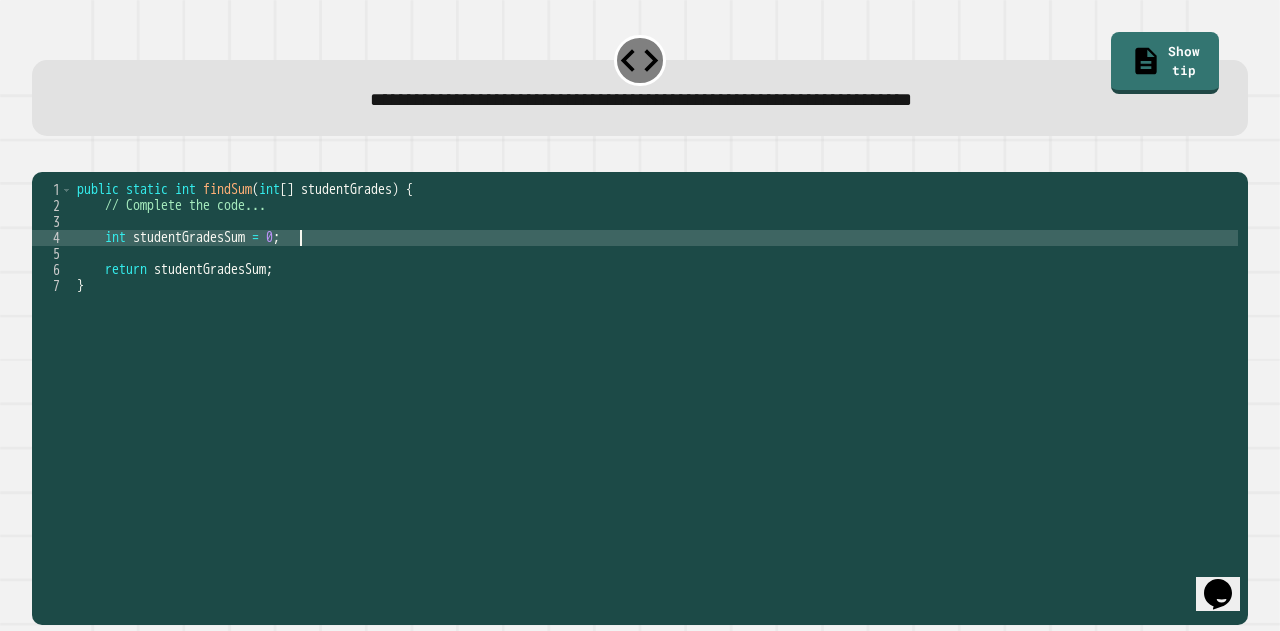 type on "**********" 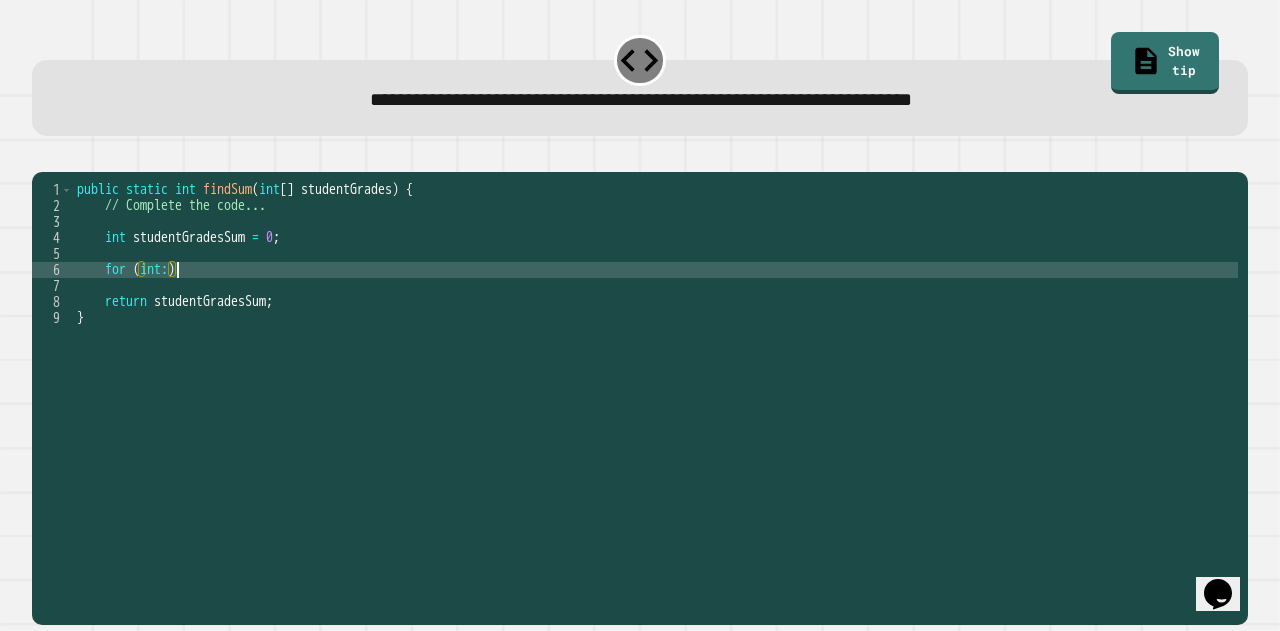 scroll, scrollTop: 0, scrollLeft: 6, axis: horizontal 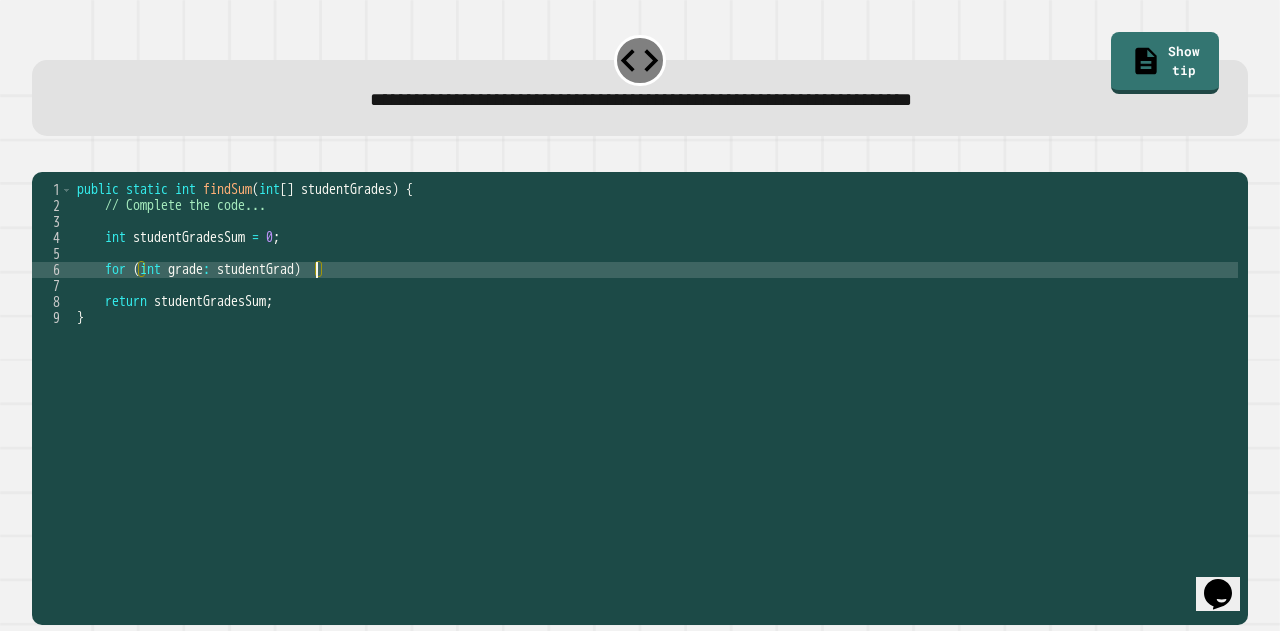 type on "**********" 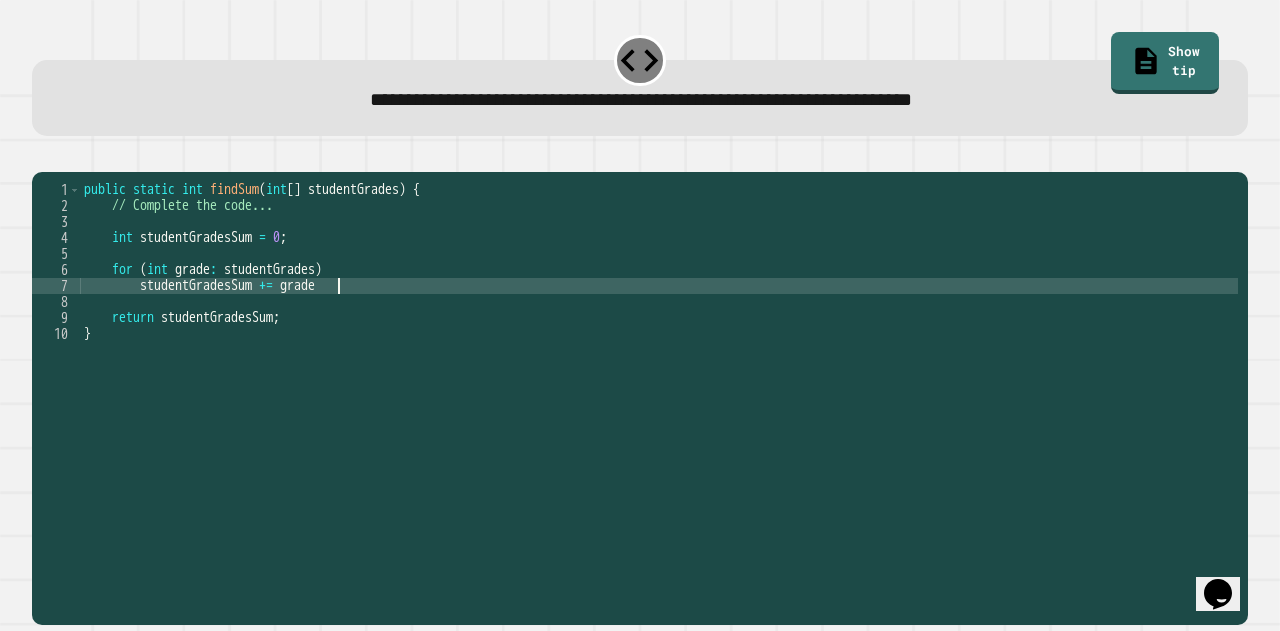 scroll, scrollTop: 0, scrollLeft: 18, axis: horizontal 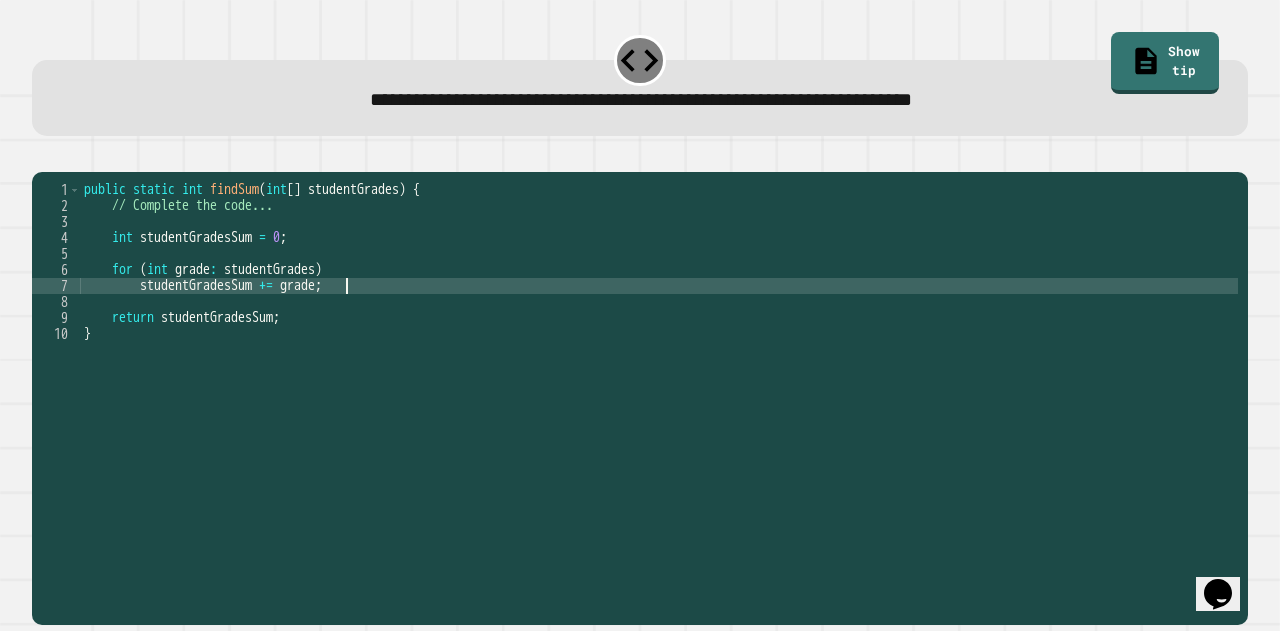 type on "**********" 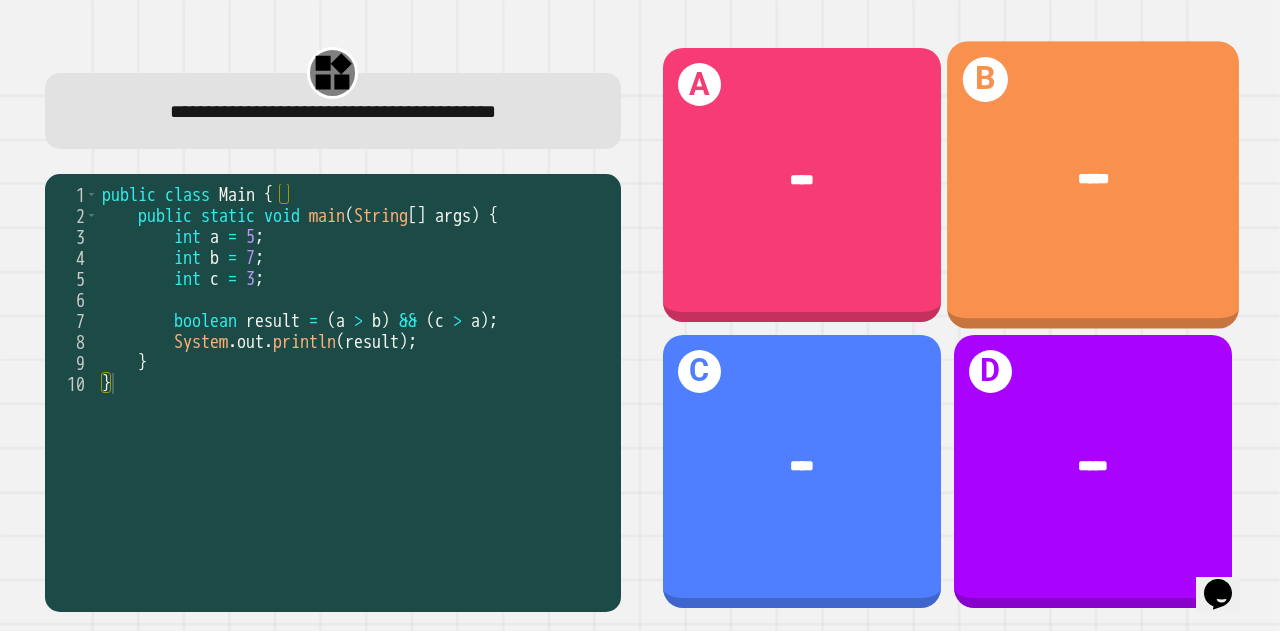 click on "*****" at bounding box center [1093, 179] 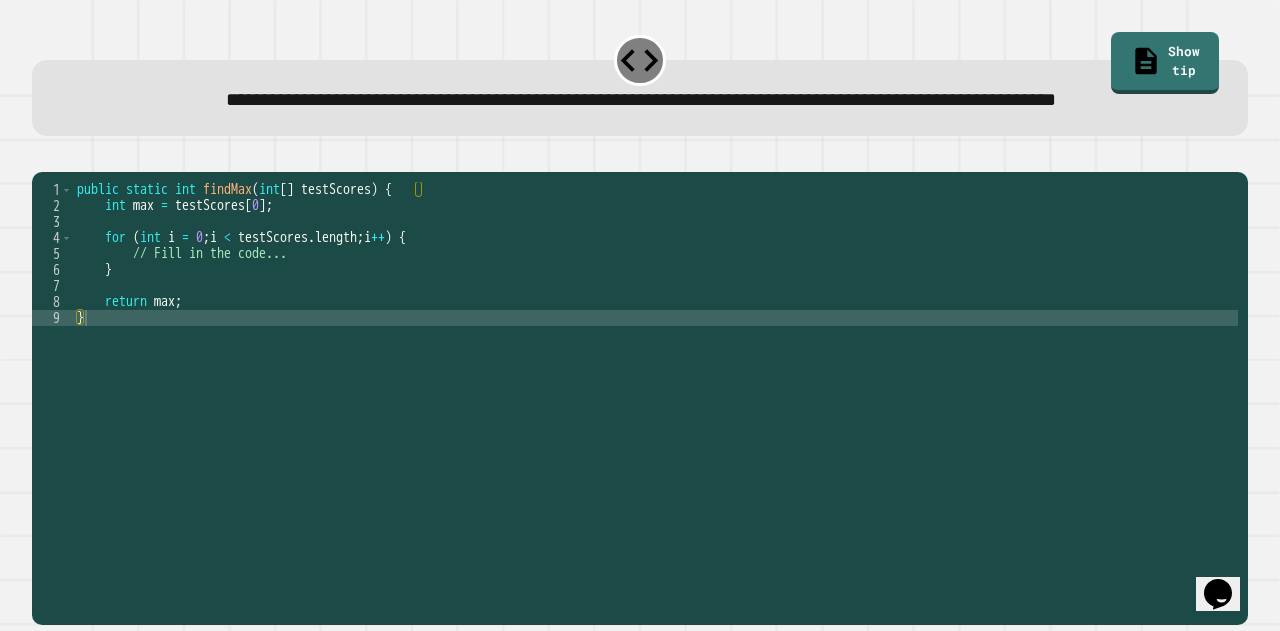 click on "public   static   int   findMax ( int [ ]   testScores )   {      int   max   =   testScores [ 0 ] ;           for   ( int   i   =   0 ;  i   <   testScores . length ;  i ++ )   {           // Fill in the code...      }      return   max ; }" at bounding box center [655, 358] 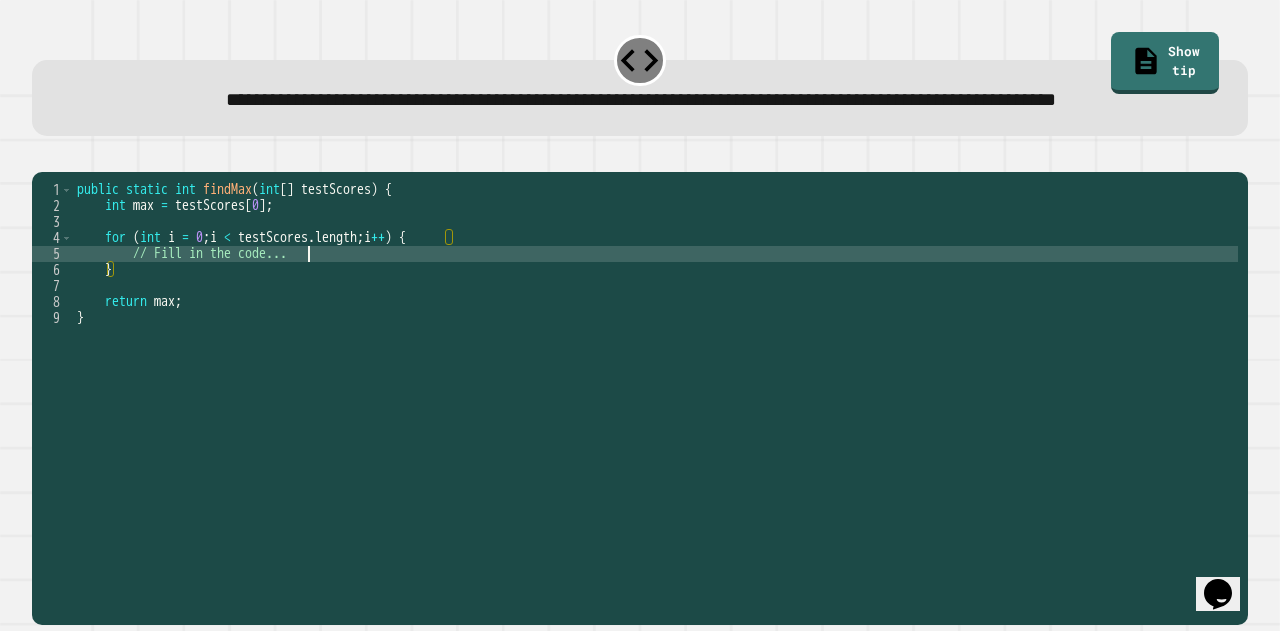 click on "public   static   int   findMax ( int [ ]   testScores )   {      int   max   =   testScores [ 0 ] ;           for   ( int   i   =   0 ;  i   <   testScores . length ;  i ++ )   {           // Fill in the code...      }      return   max ; }" at bounding box center (655, 358) 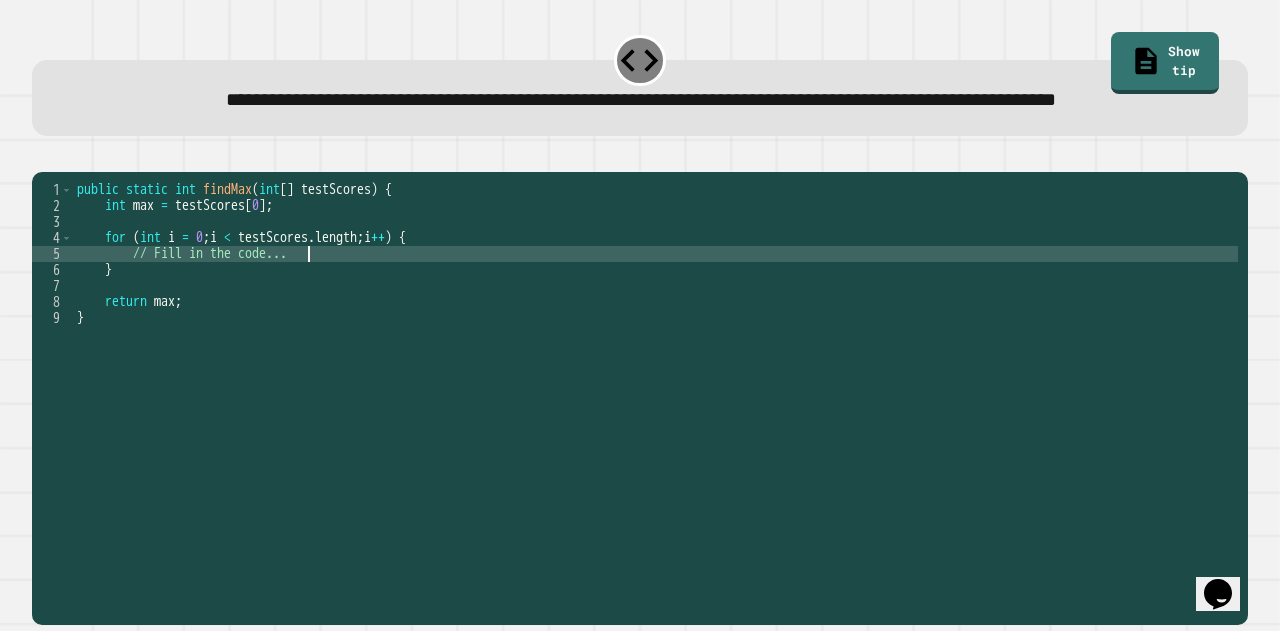 type on "**********" 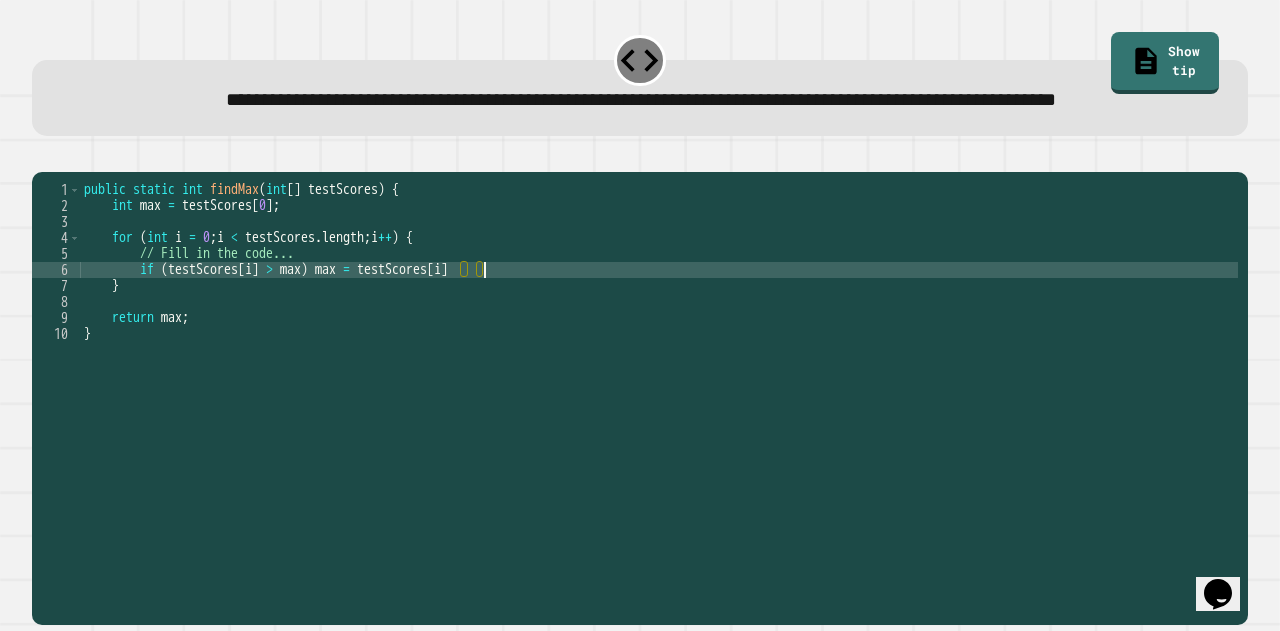 scroll, scrollTop: 0, scrollLeft: 28, axis: horizontal 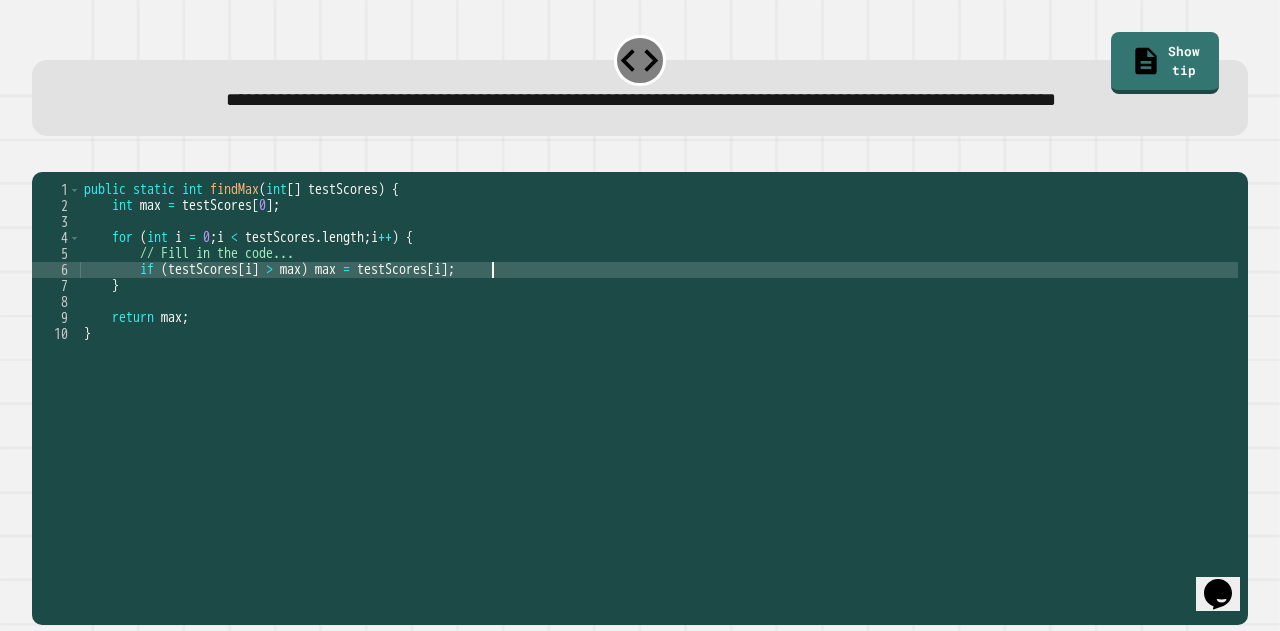 type on "**********" 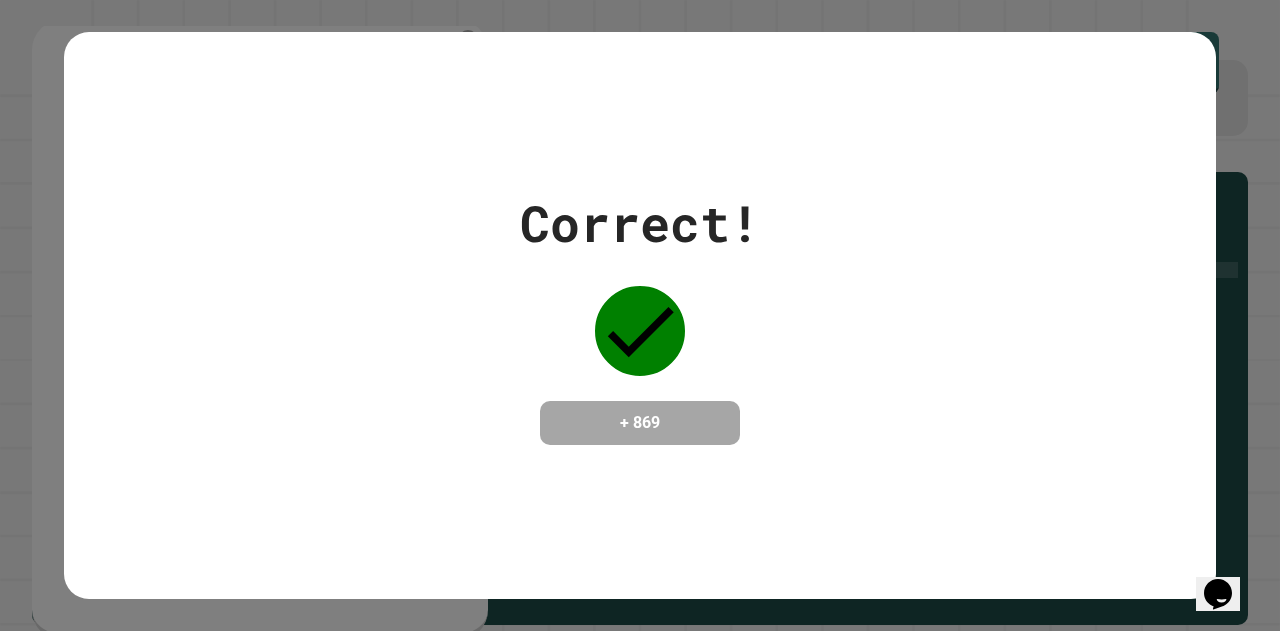 click on "Correct!   + 869" at bounding box center (640, 315) 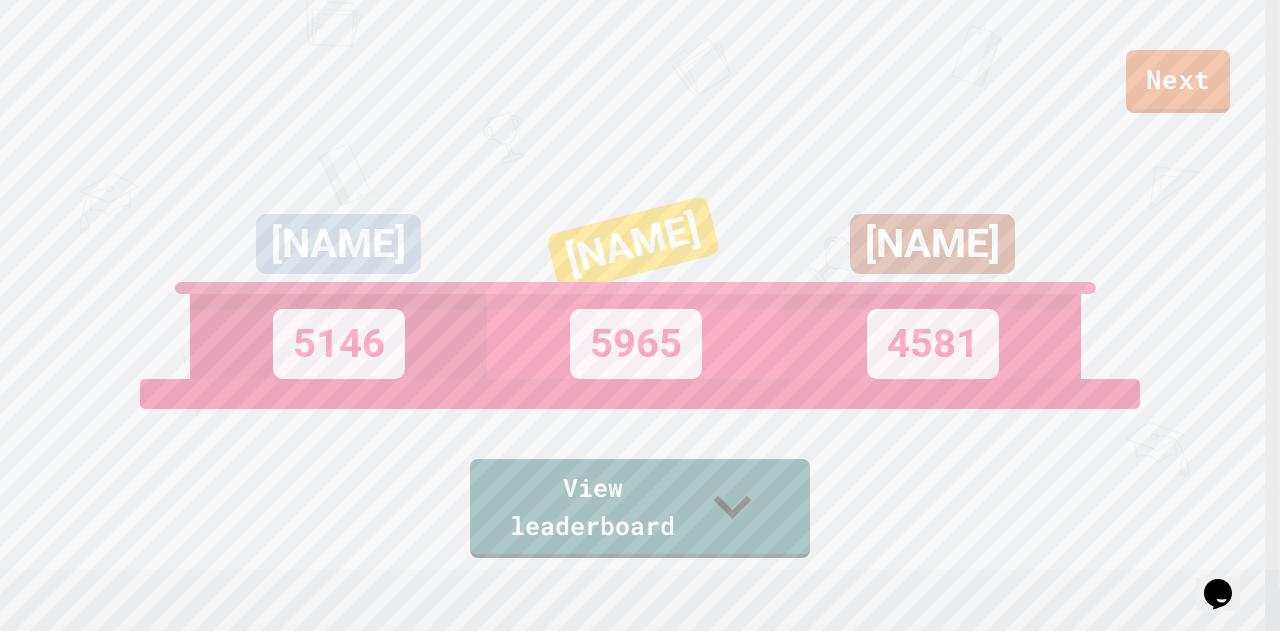 scroll, scrollTop: 100, scrollLeft: 0, axis: vertical 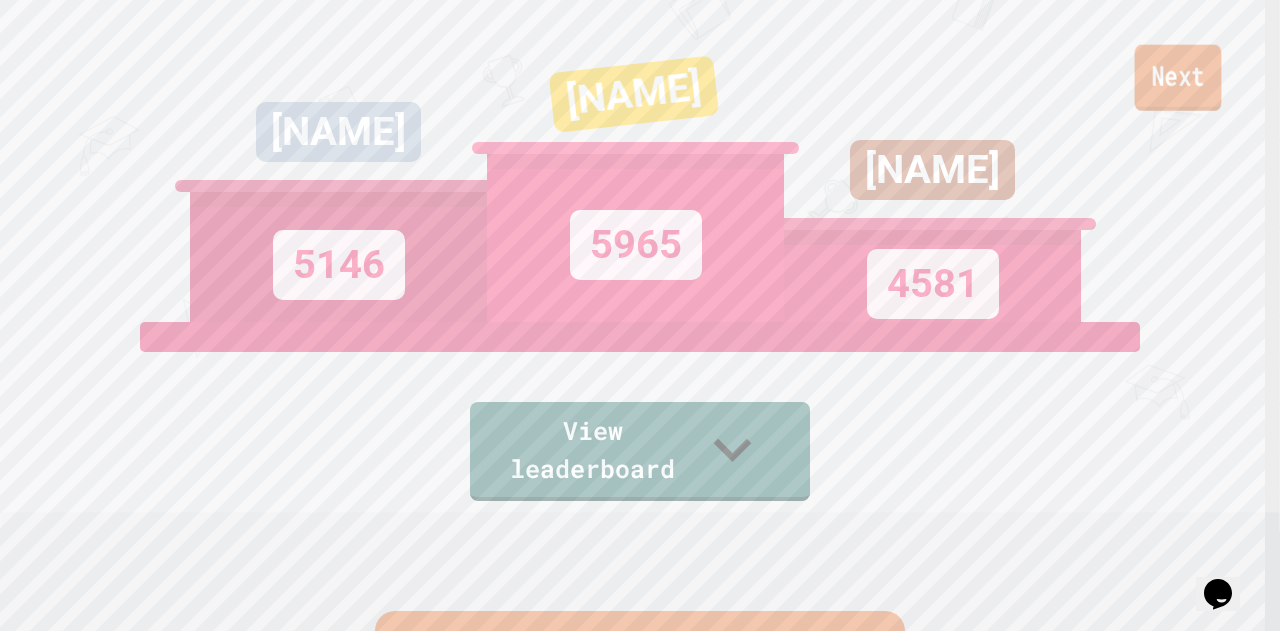 click on "Next" at bounding box center [1178, 78] 